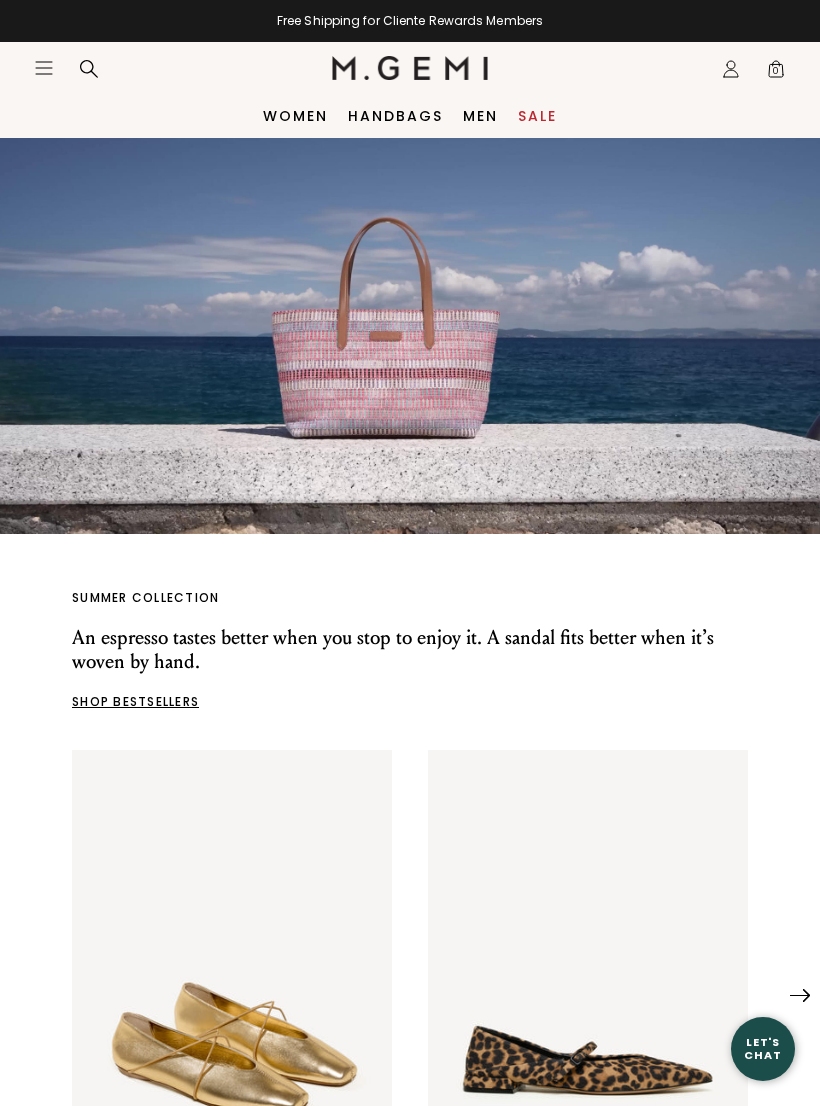 scroll, scrollTop: 0, scrollLeft: 0, axis: both 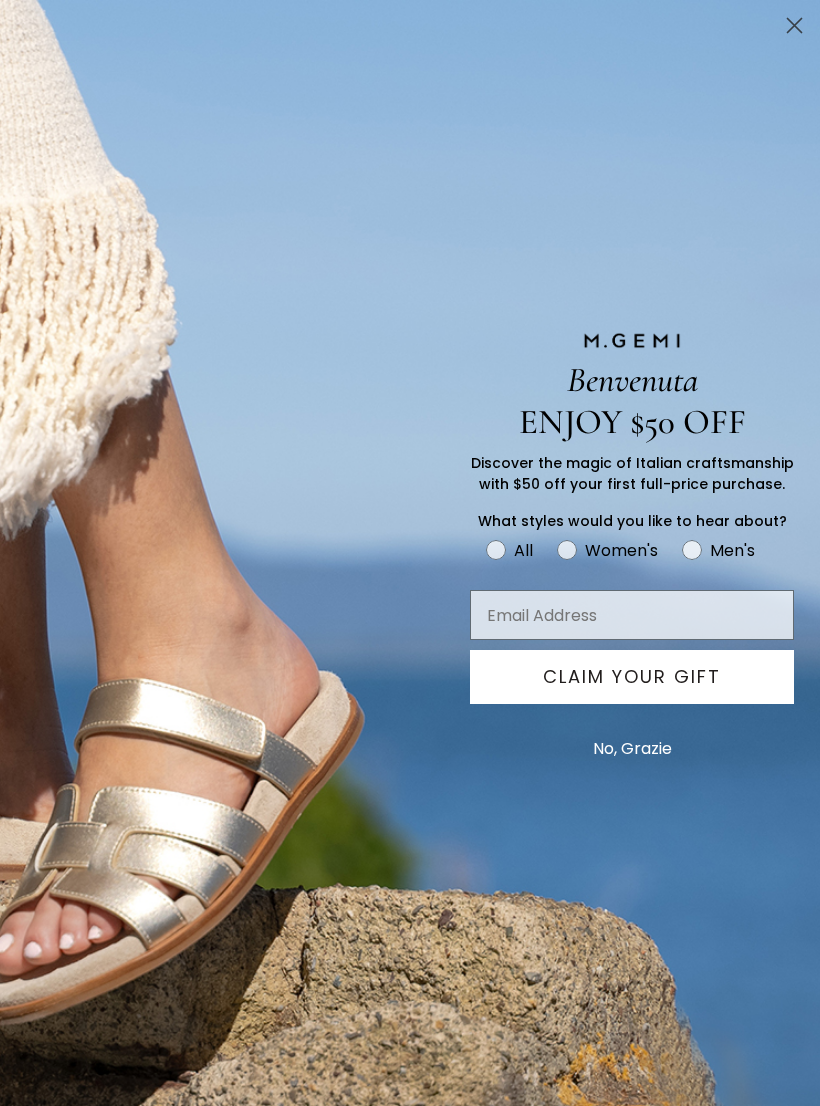 click 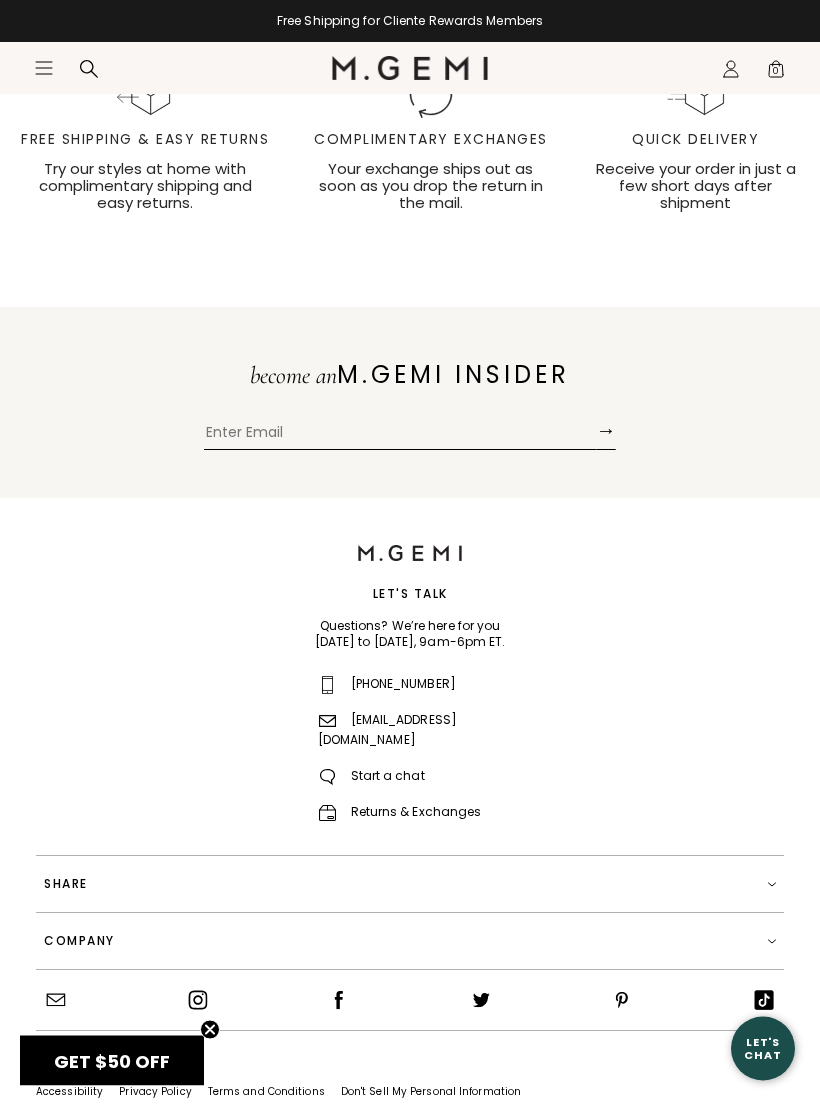 scroll, scrollTop: 1892, scrollLeft: 0, axis: vertical 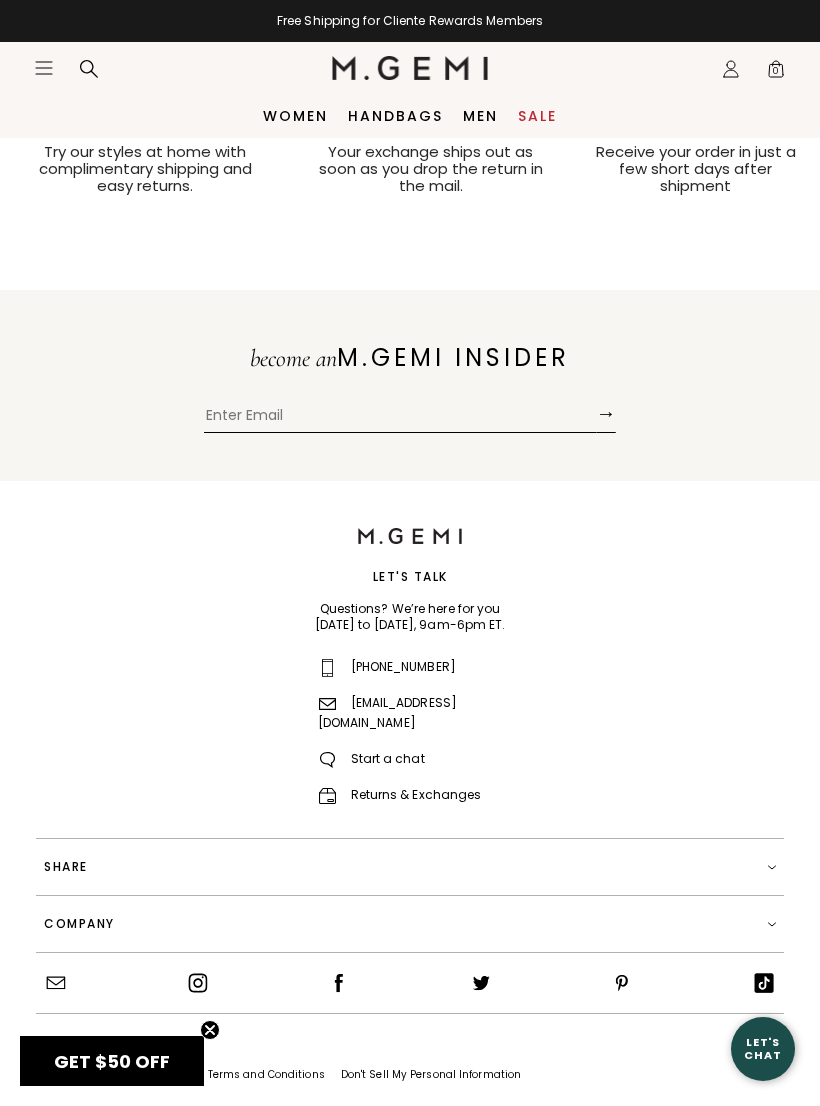 click on "Icons/20x20/profile@2x" 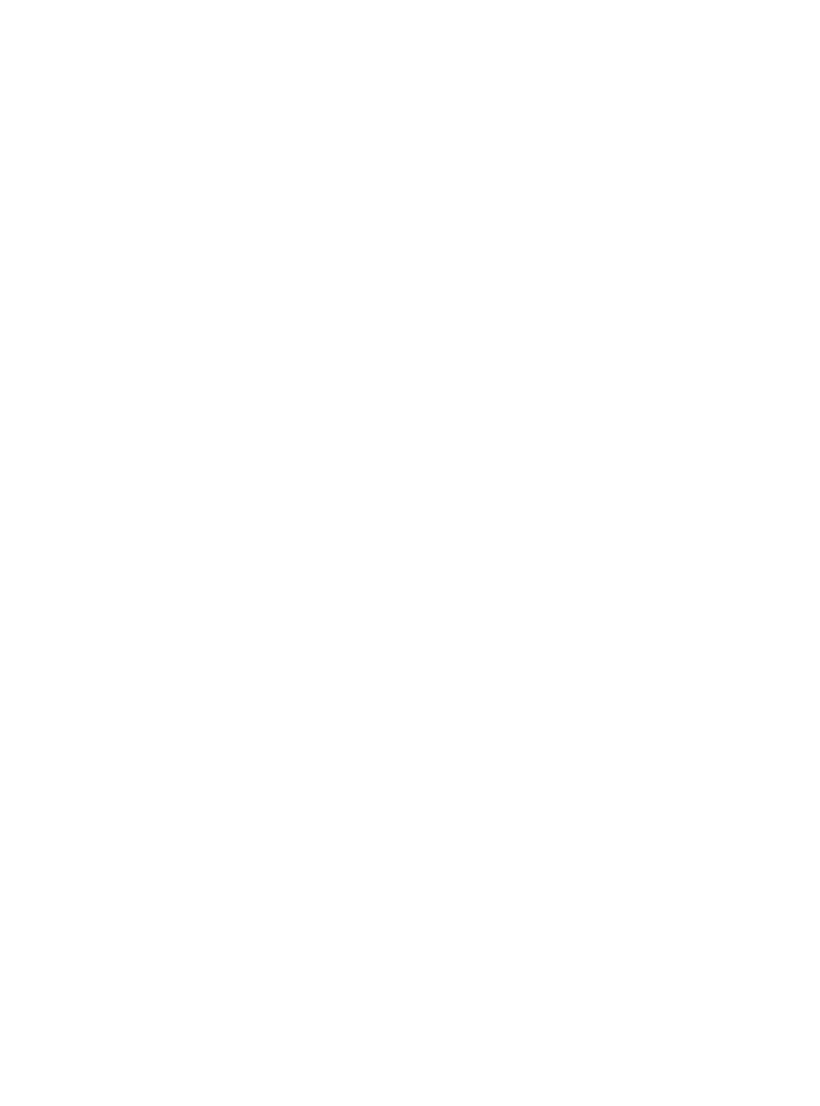 scroll, scrollTop: 24, scrollLeft: 0, axis: vertical 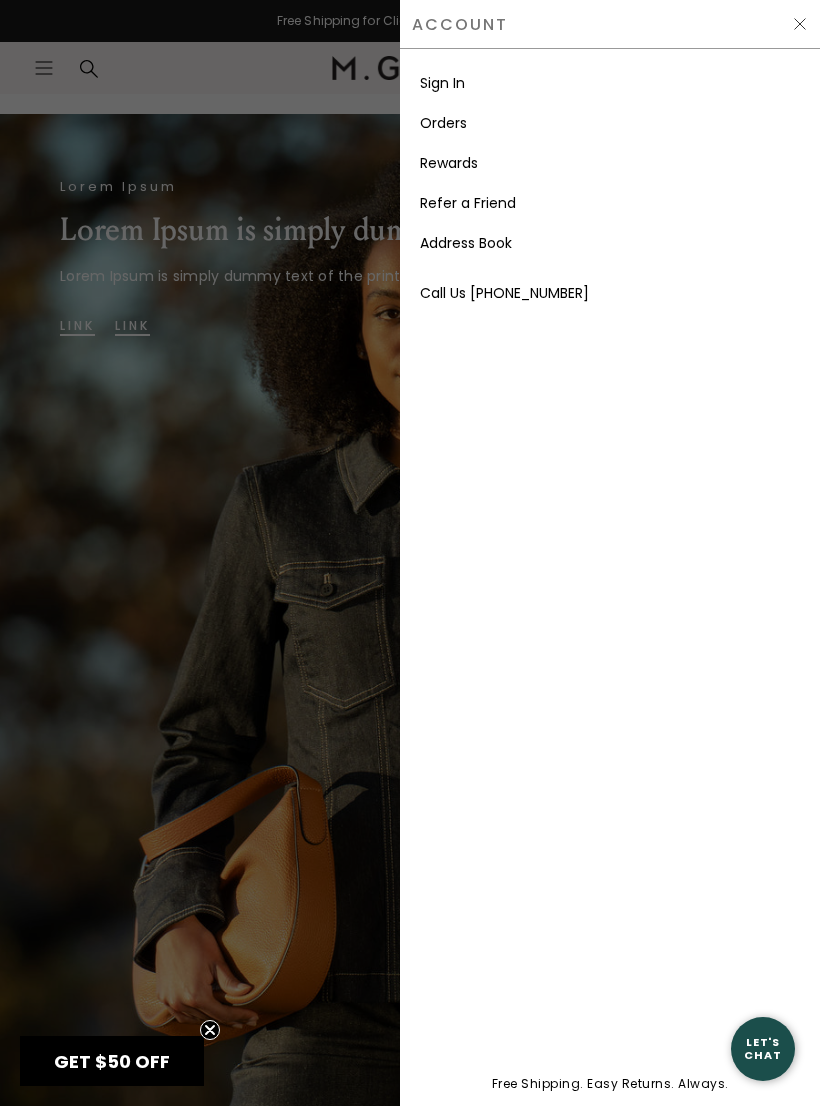 click on "Sign In" at bounding box center (442, 83) 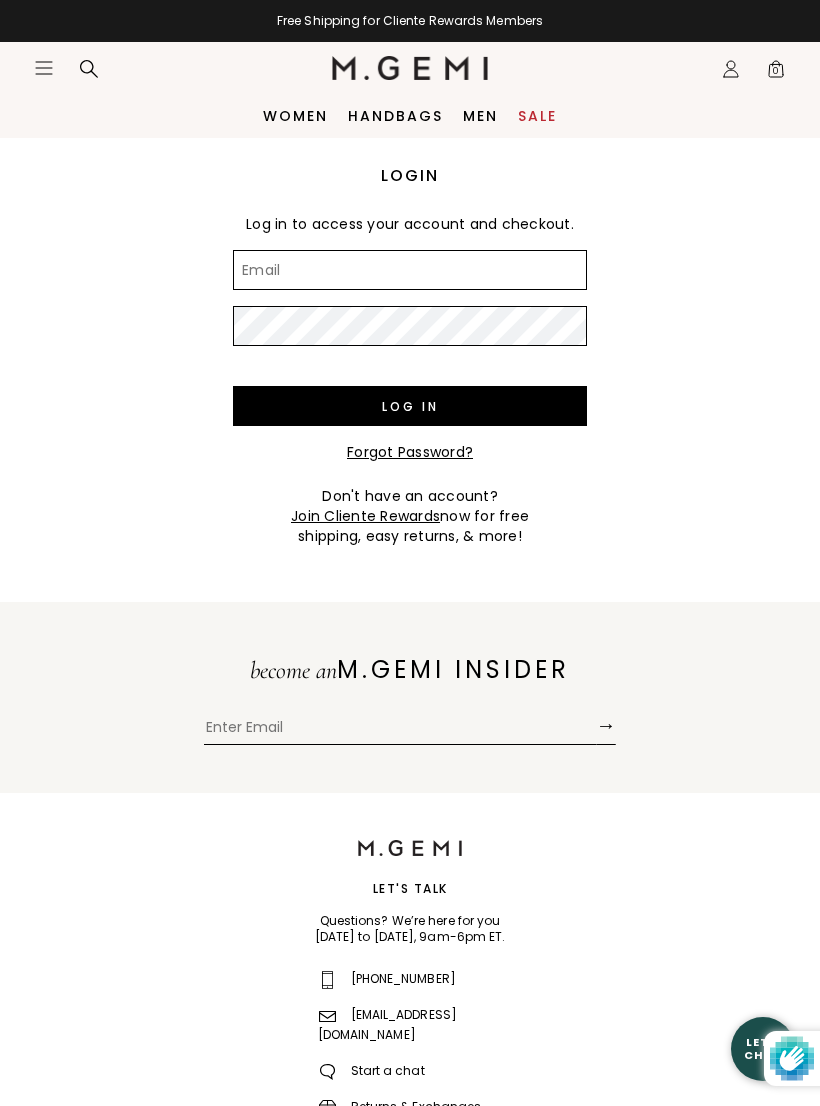 scroll, scrollTop: 0, scrollLeft: 0, axis: both 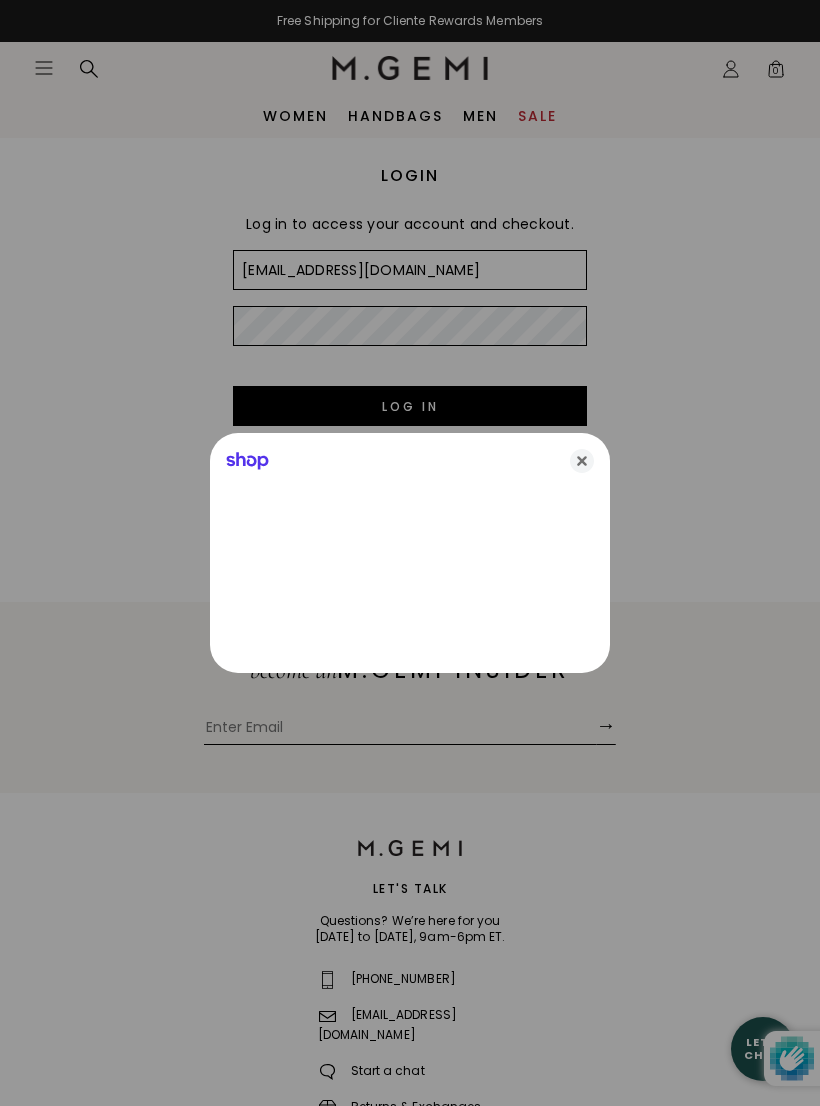 type on "kavita@anattadesign.com" 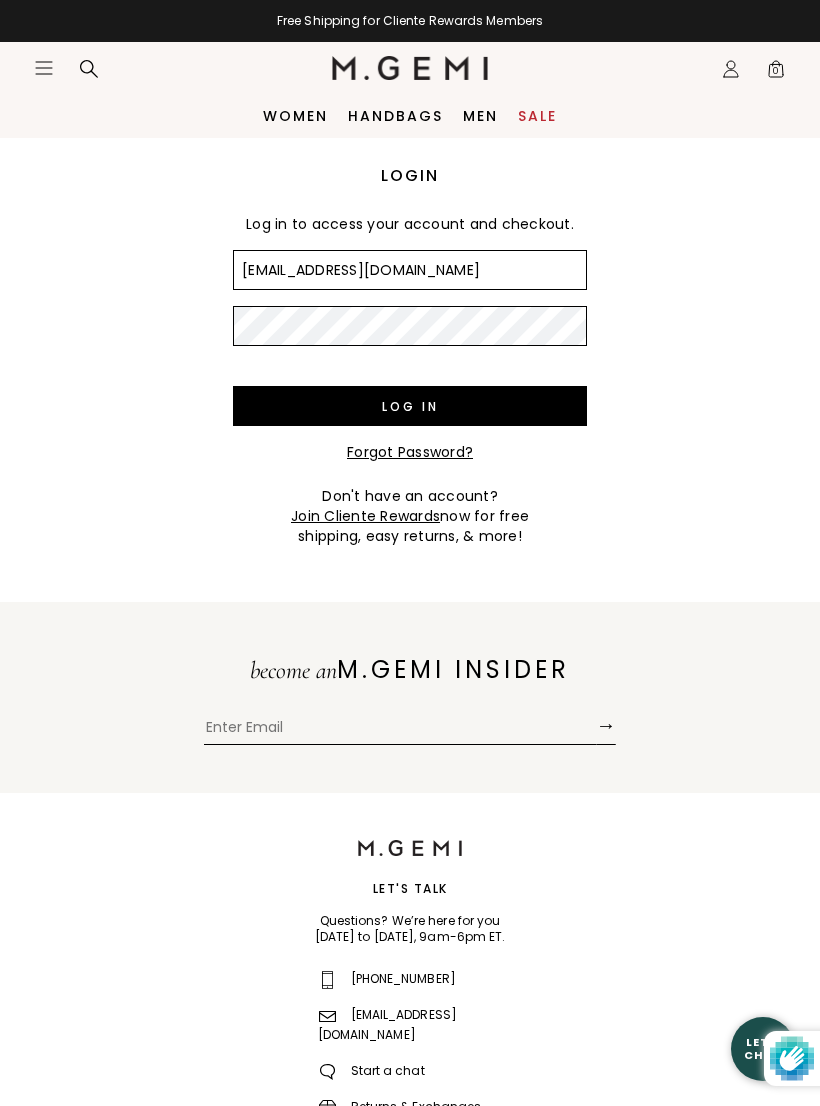 click on "Log in" at bounding box center (410, 406) 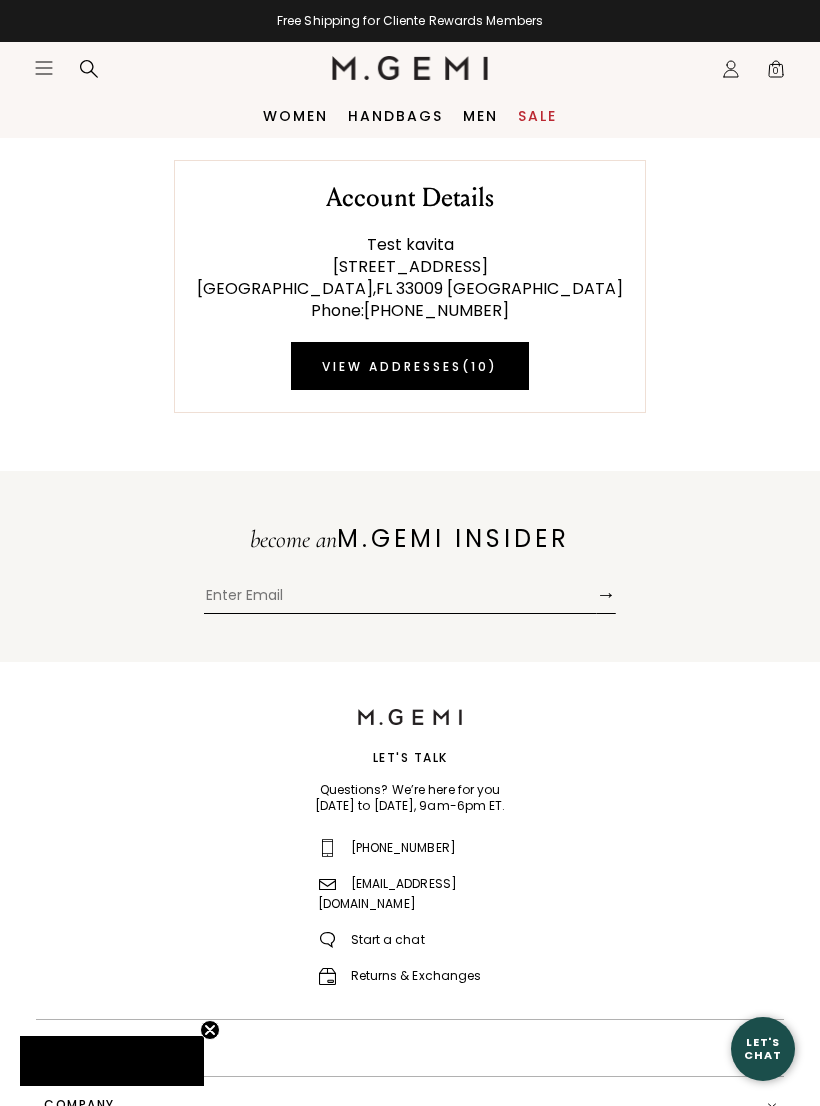 scroll, scrollTop: 0, scrollLeft: 0, axis: both 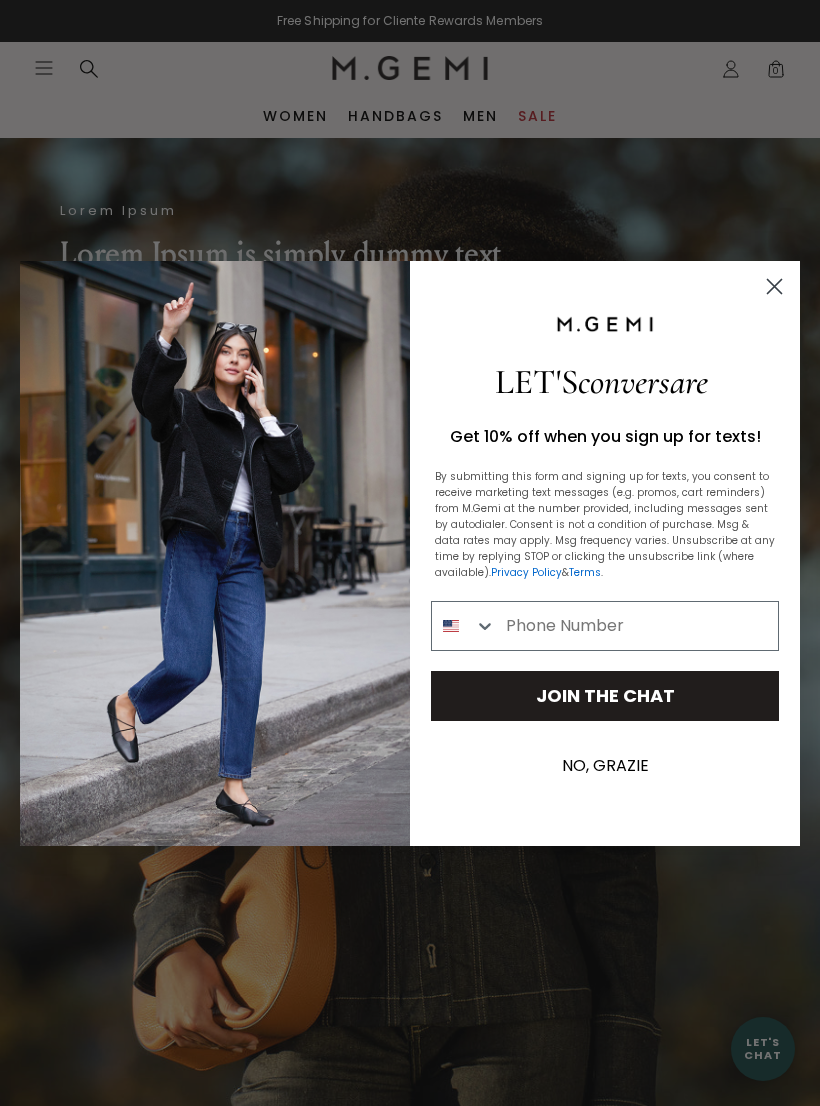 click on "Close dialog" 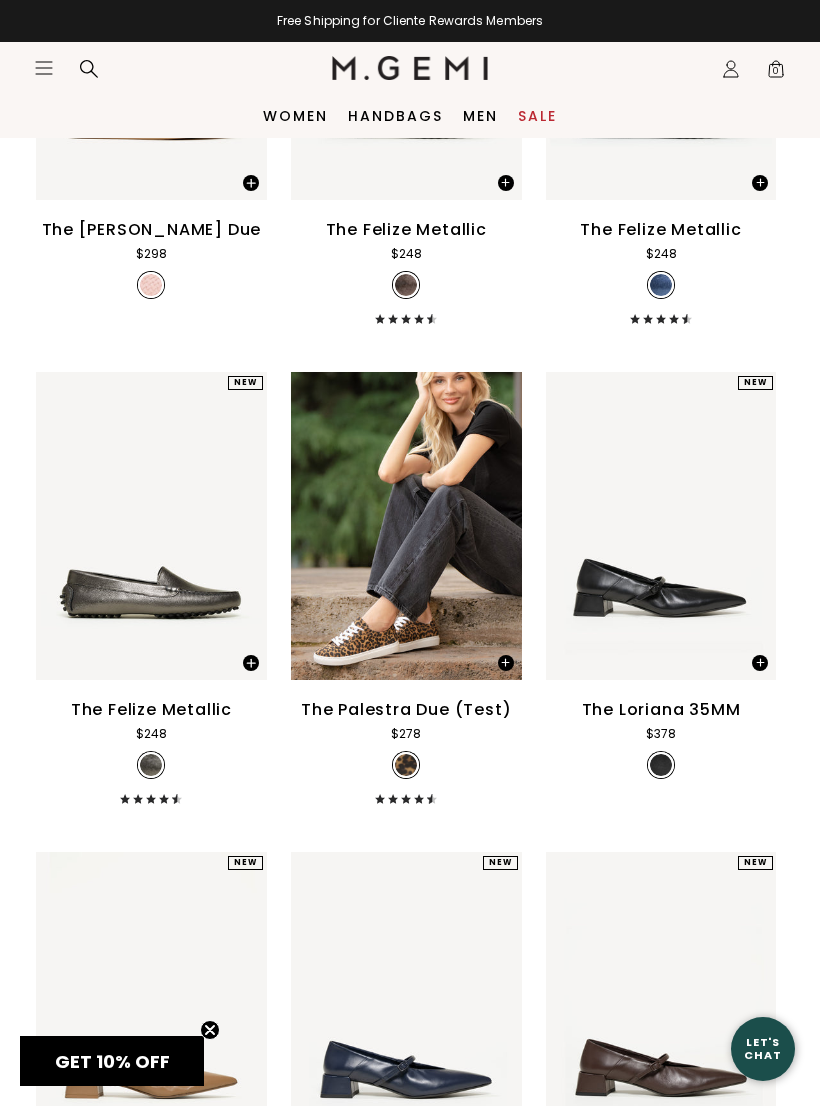 scroll, scrollTop: 3311, scrollLeft: 0, axis: vertical 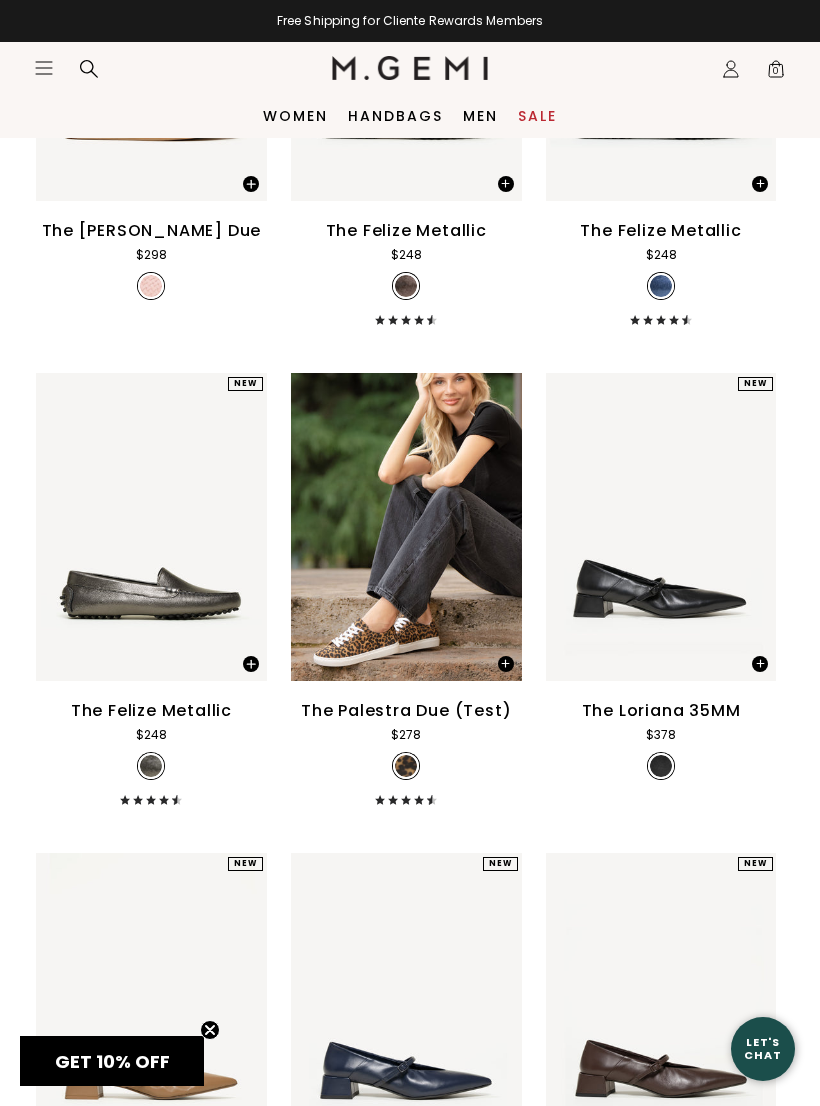 click at bounding box center [506, 664] 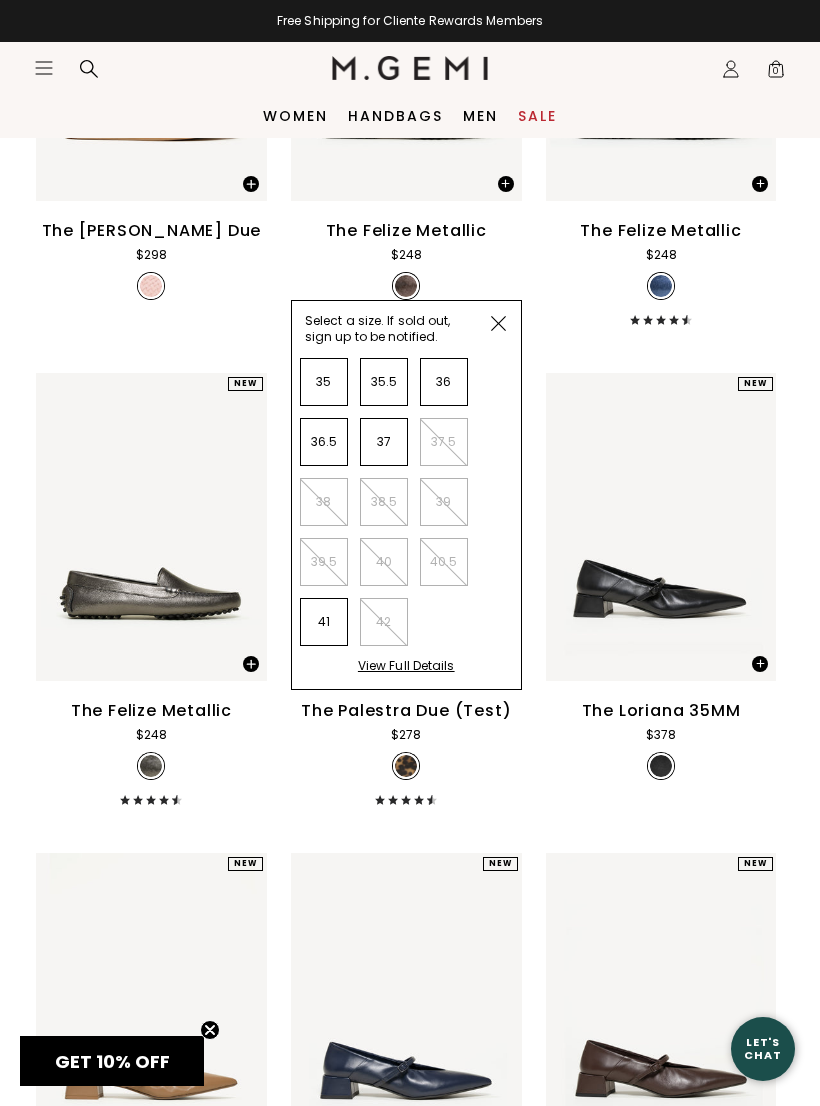 click at bounding box center (498, 323) 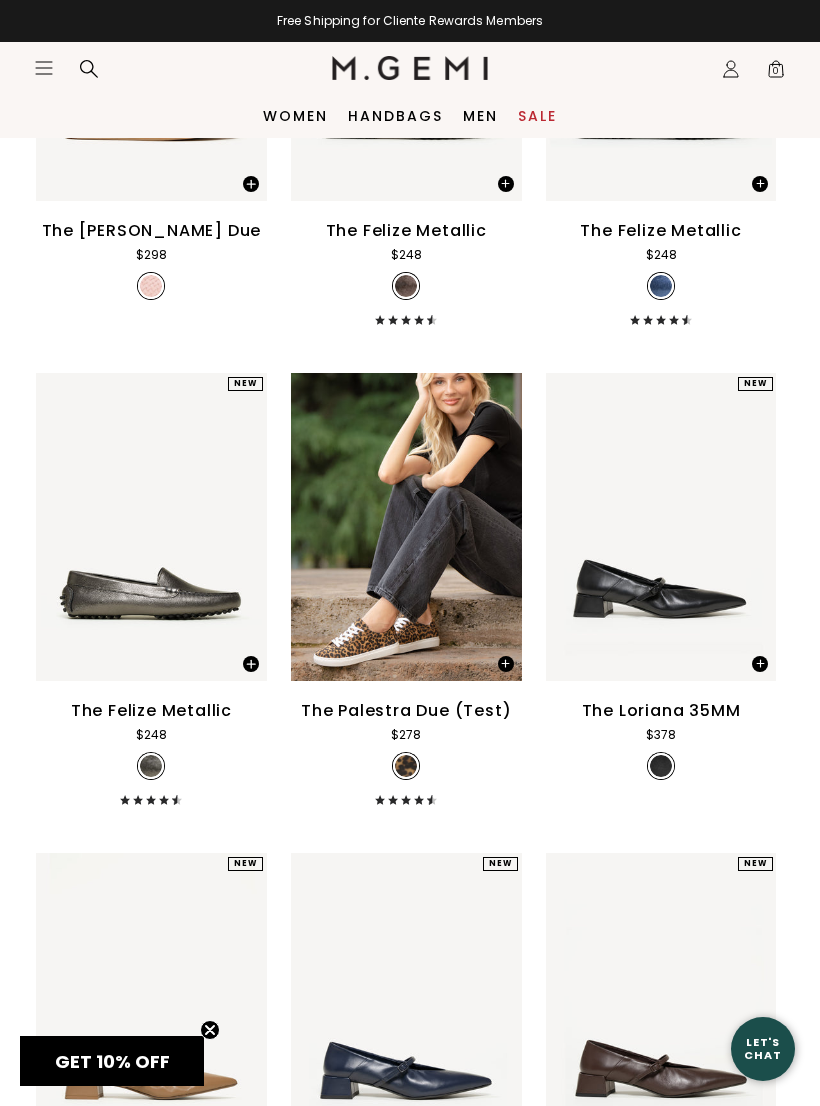 click at bounding box center [406, 527] 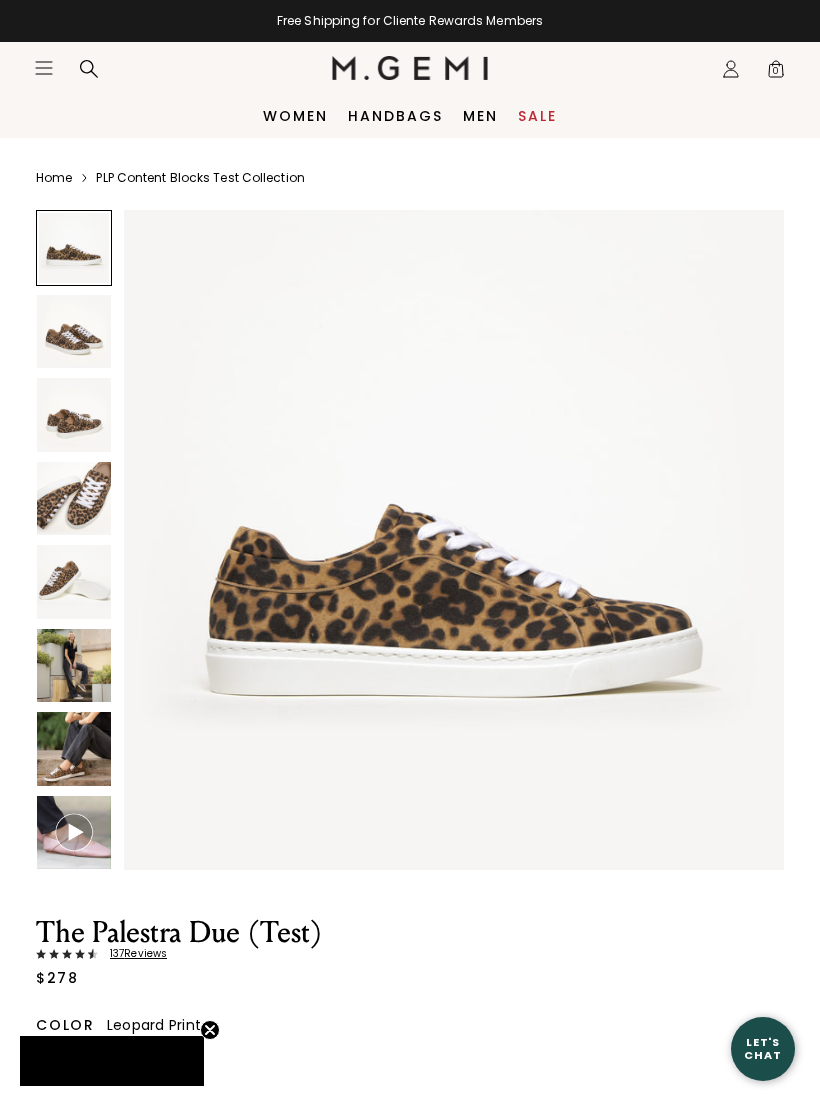 scroll, scrollTop: 0, scrollLeft: 0, axis: both 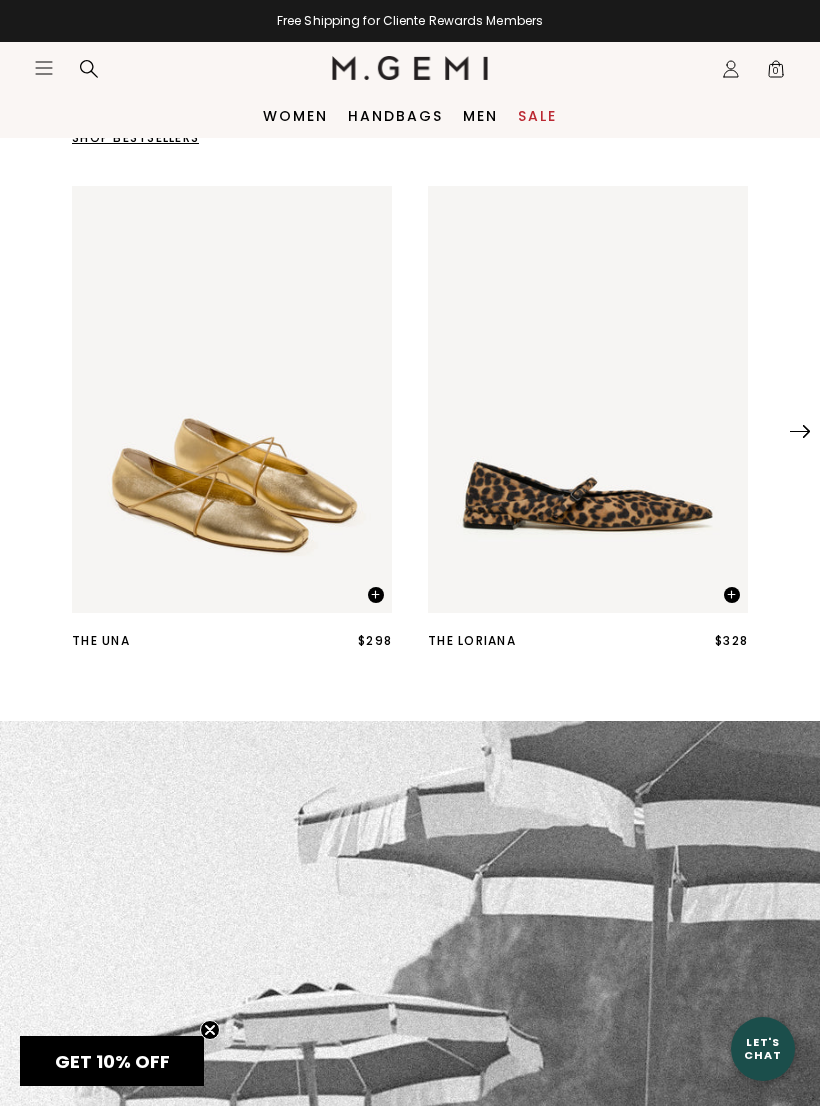 click at bounding box center [376, 595] 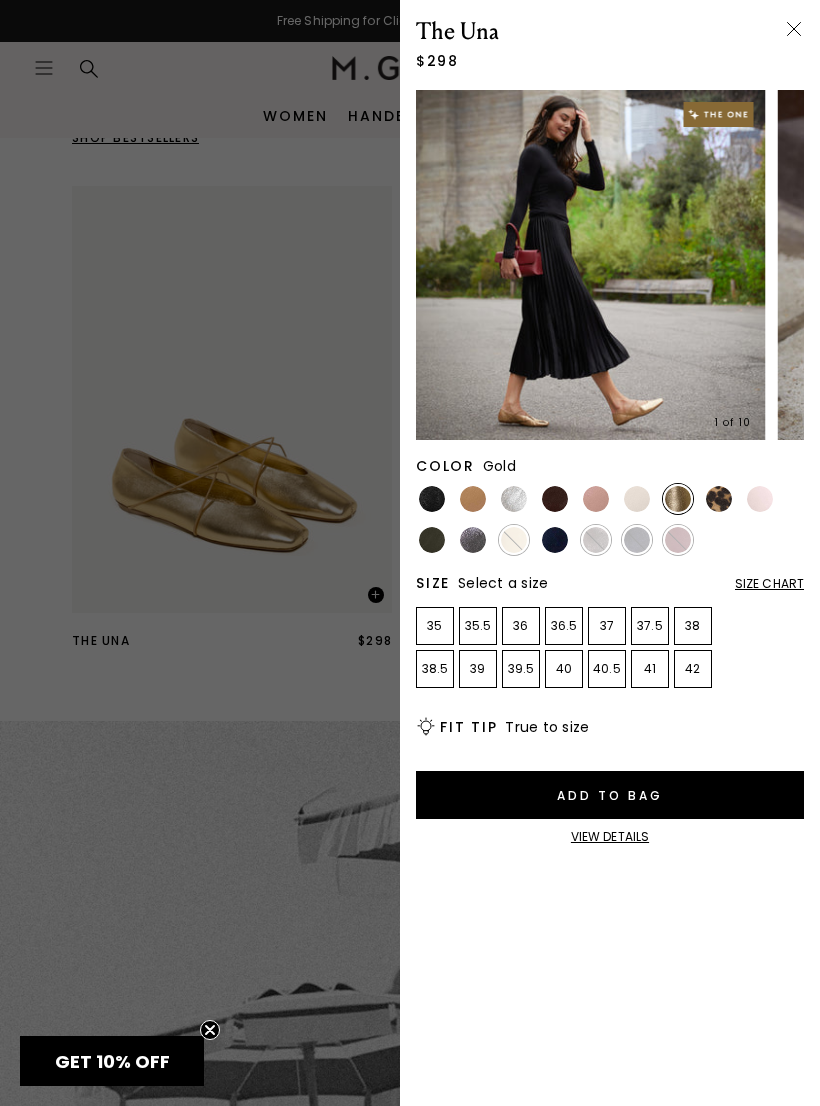 scroll, scrollTop: 0, scrollLeft: 0, axis: both 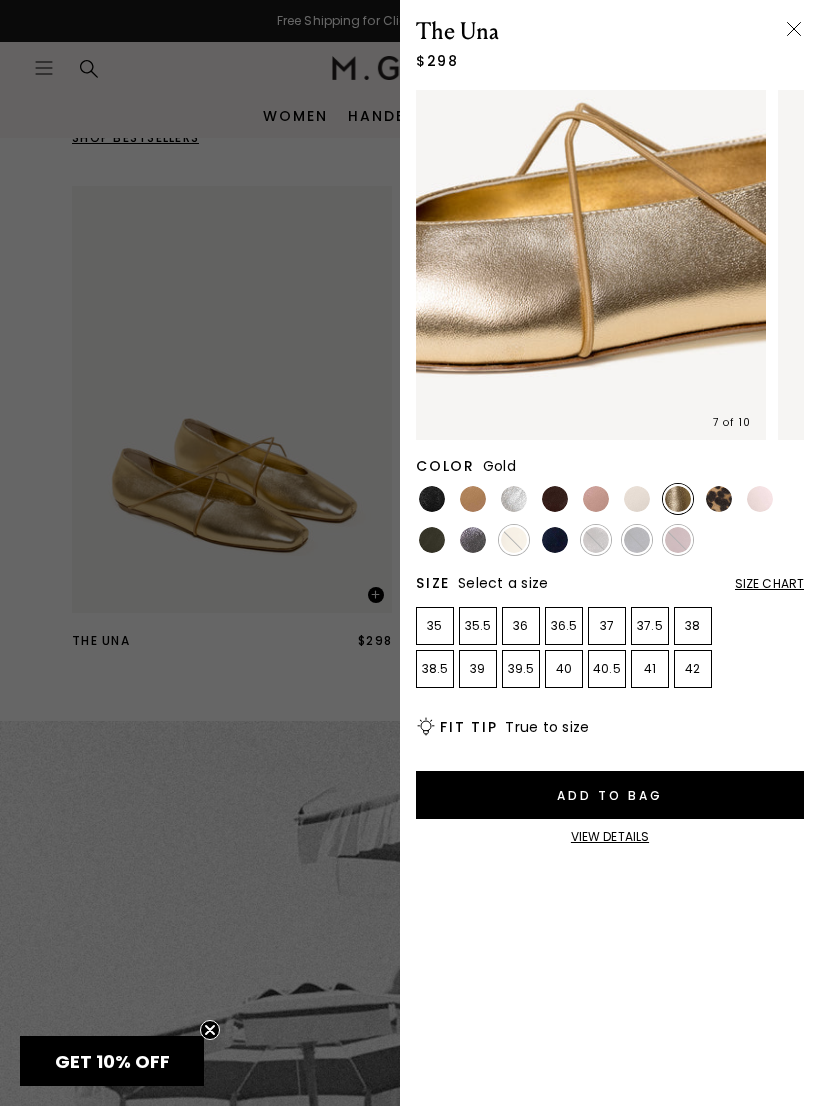 click at bounding box center (794, 29) 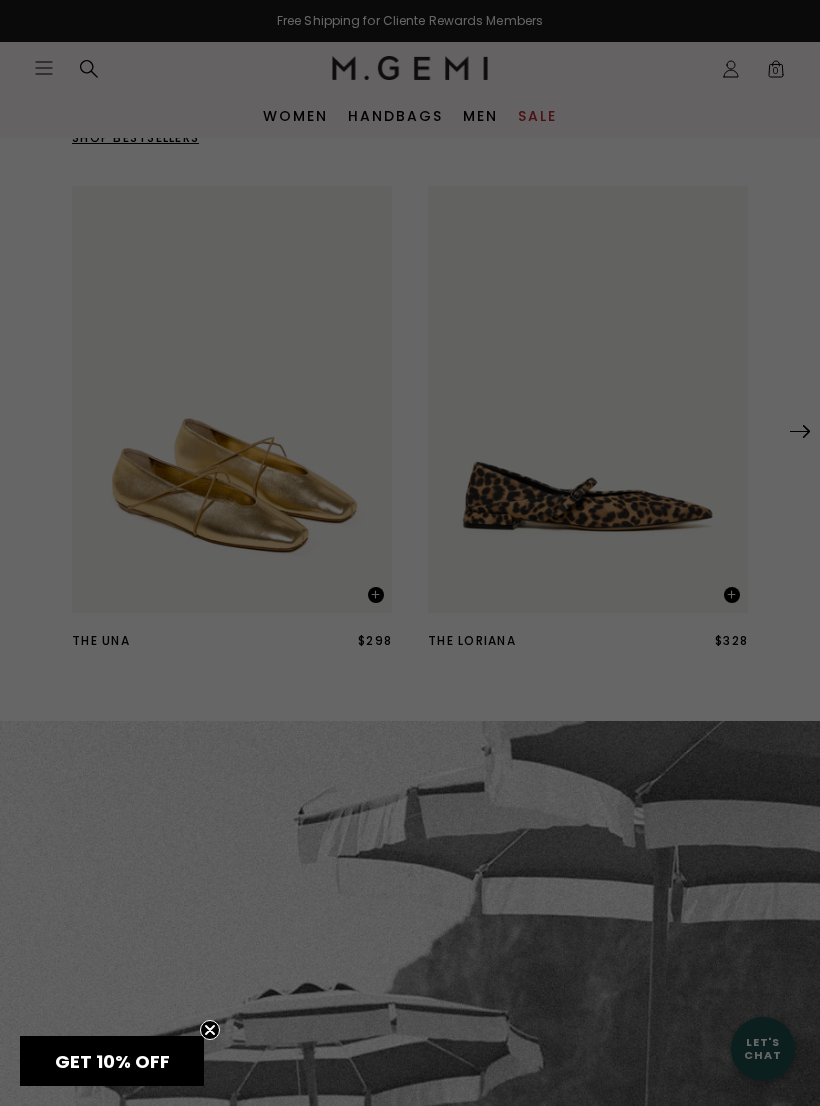 scroll, scrollTop: 564, scrollLeft: 0, axis: vertical 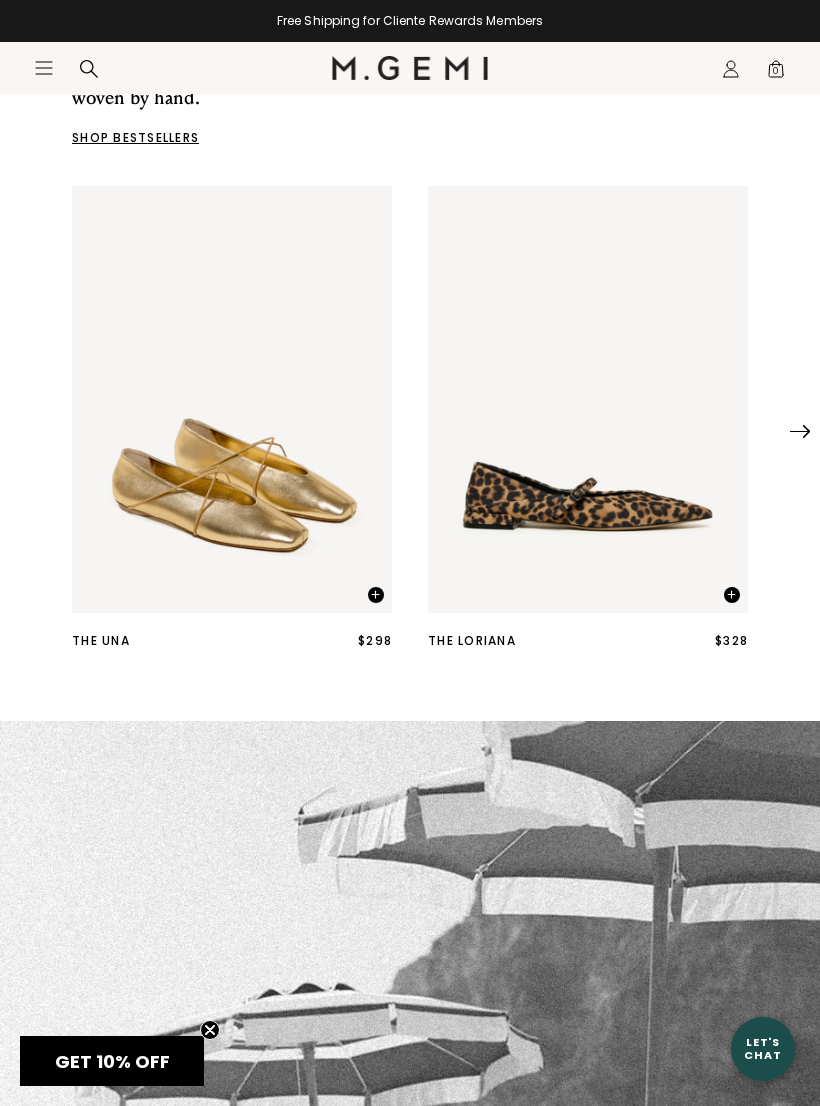 click on "Icons/20x20/hamburger@2x" 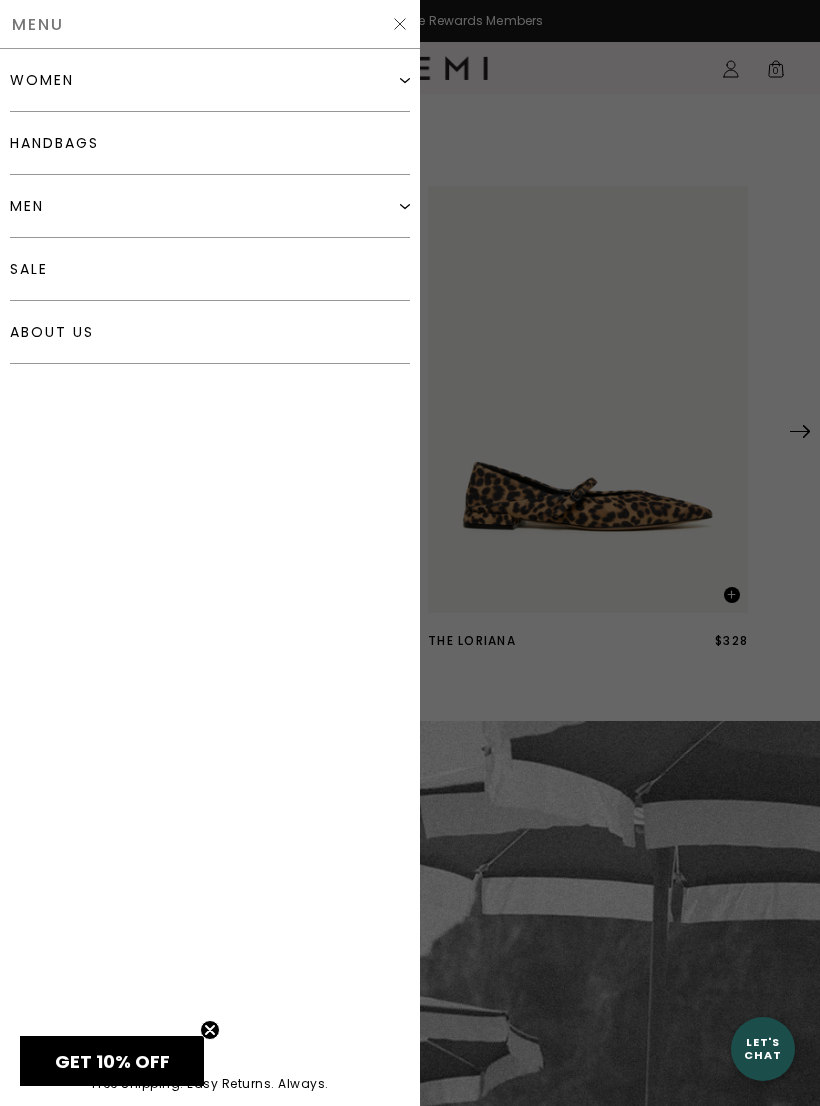 click on "women" at bounding box center (210, 80) 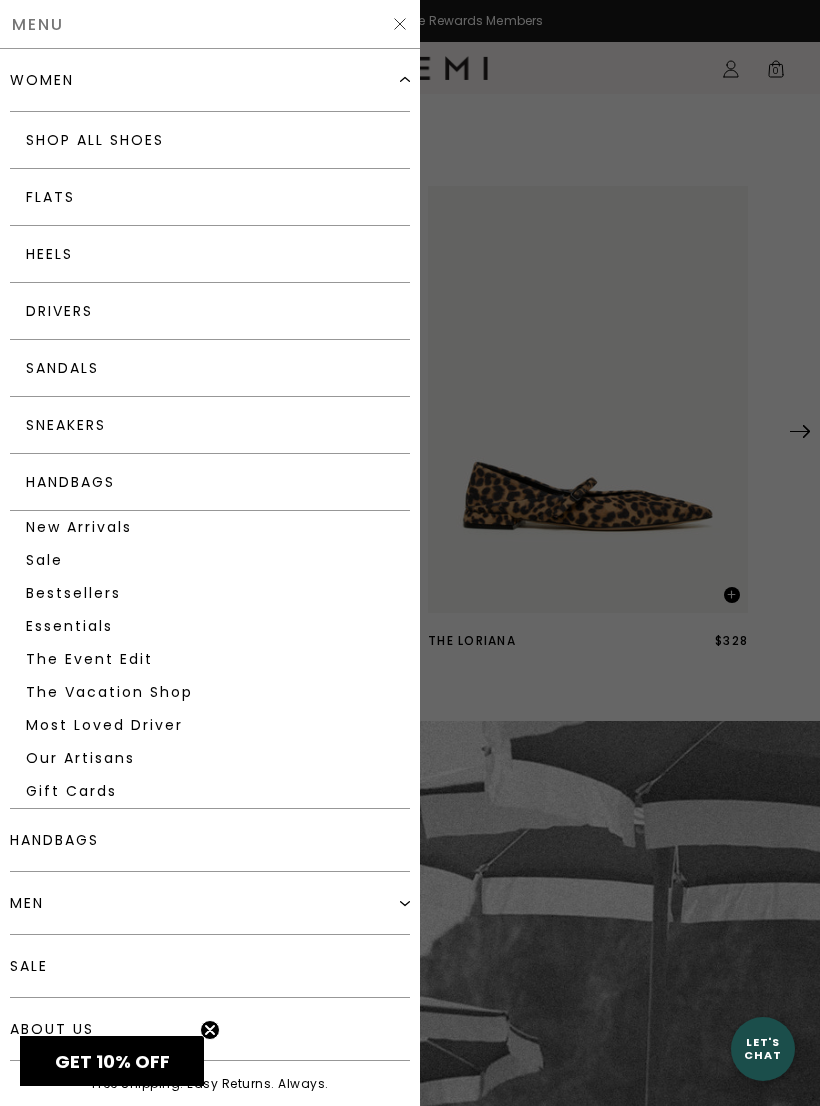 click on "Flats" at bounding box center [210, 197] 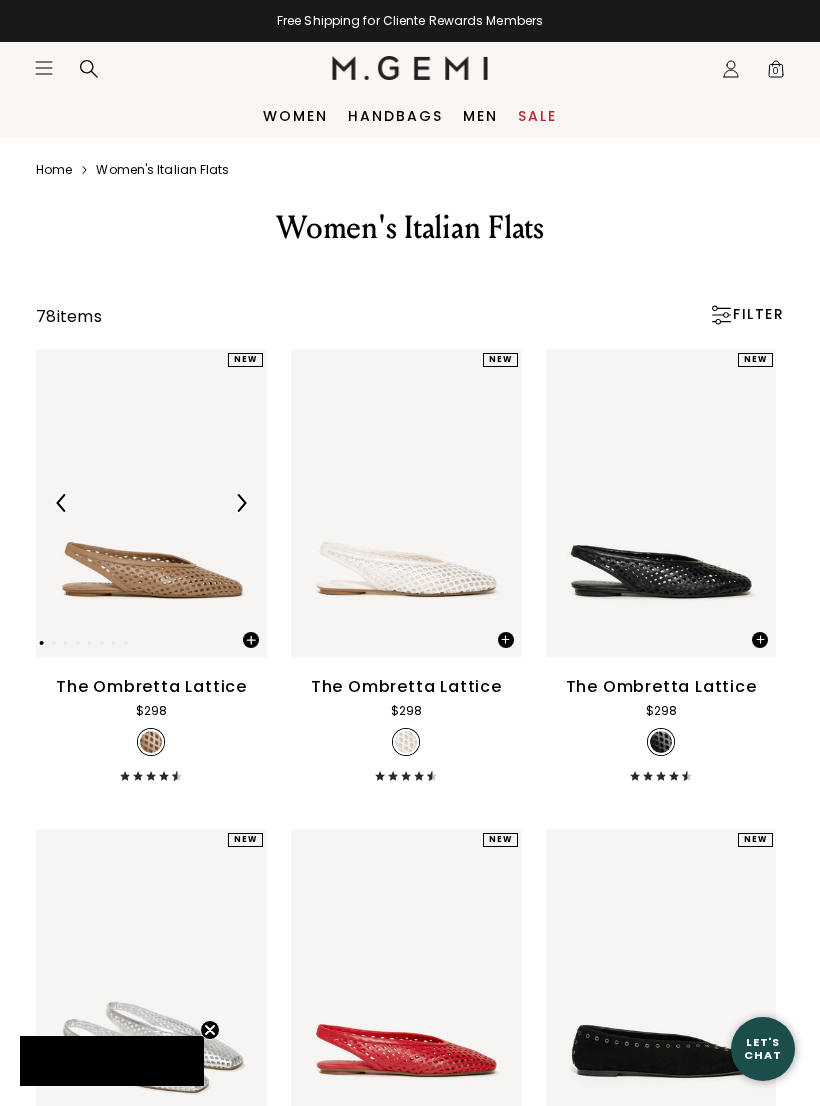 scroll, scrollTop: 0, scrollLeft: 0, axis: both 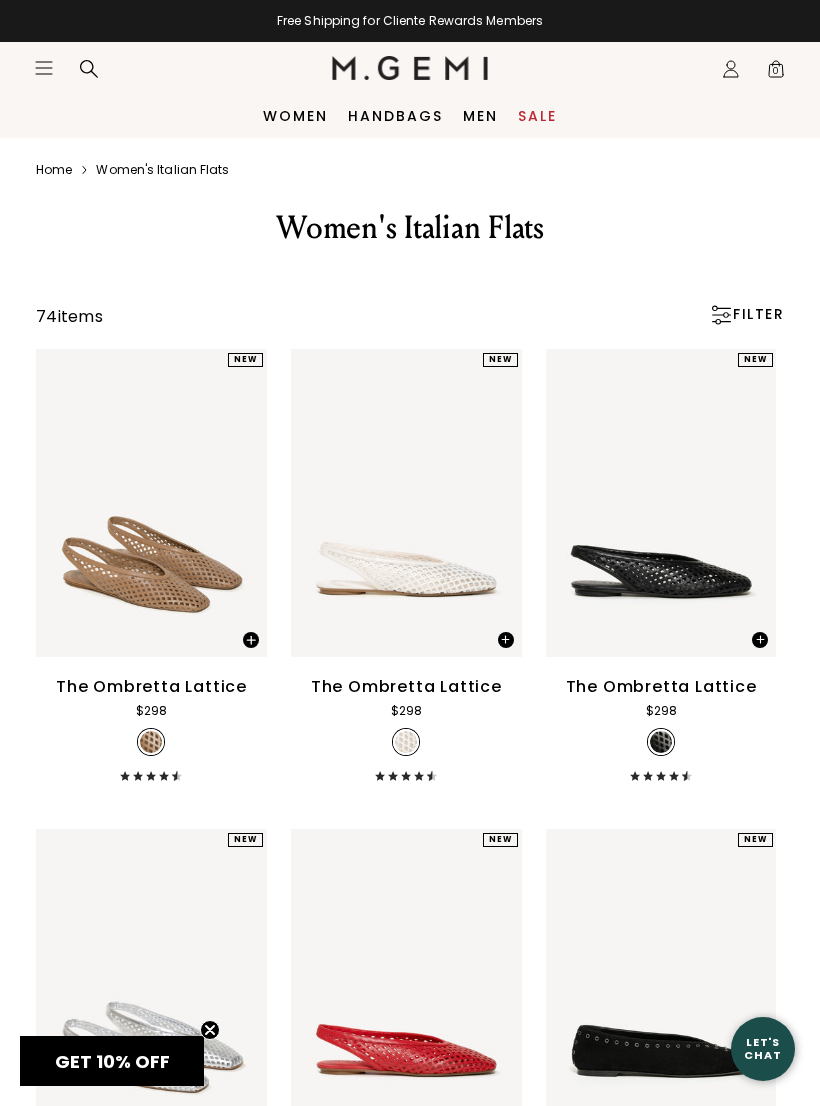 click at bounding box center [251, 640] 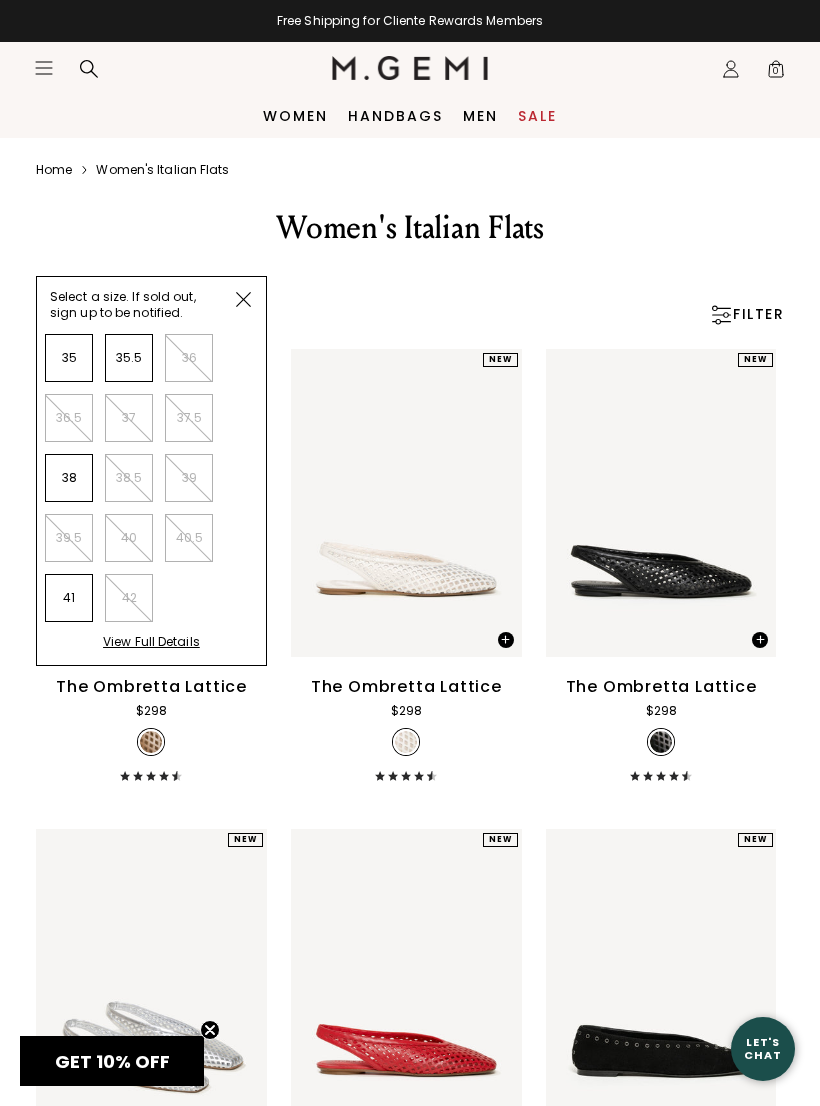 click at bounding box center [243, 299] 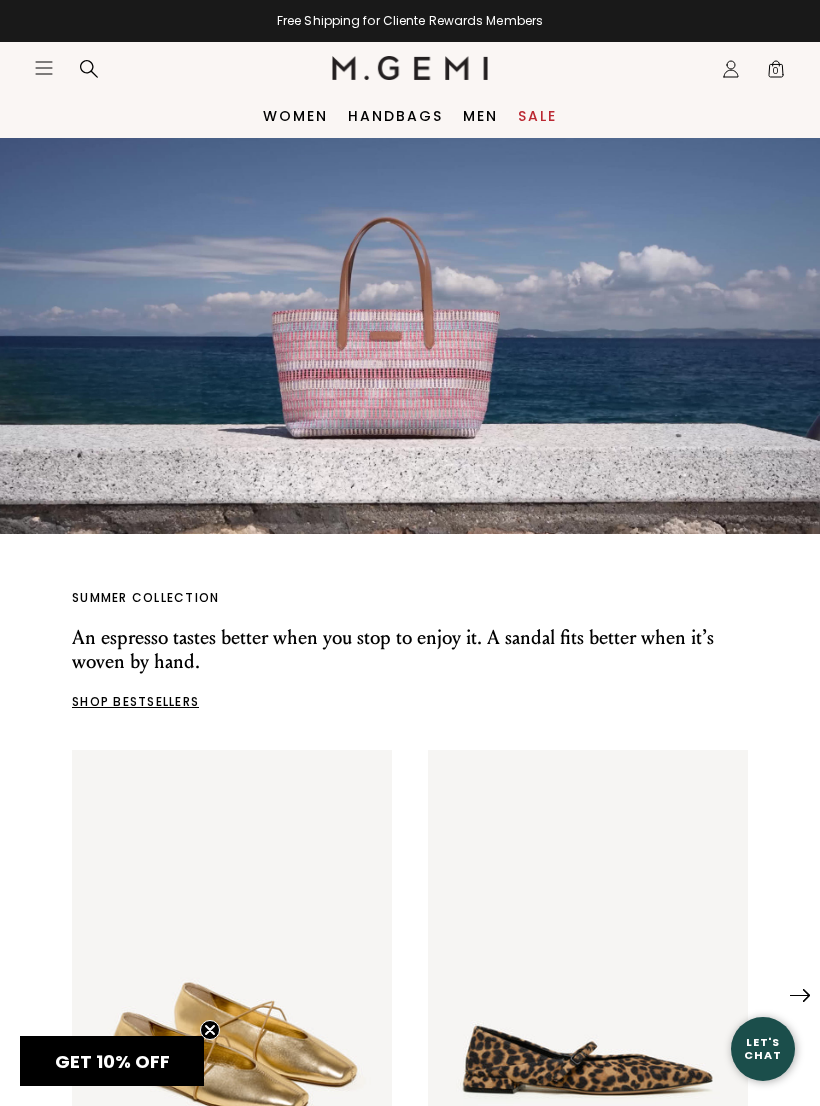 scroll, scrollTop: 0, scrollLeft: 0, axis: both 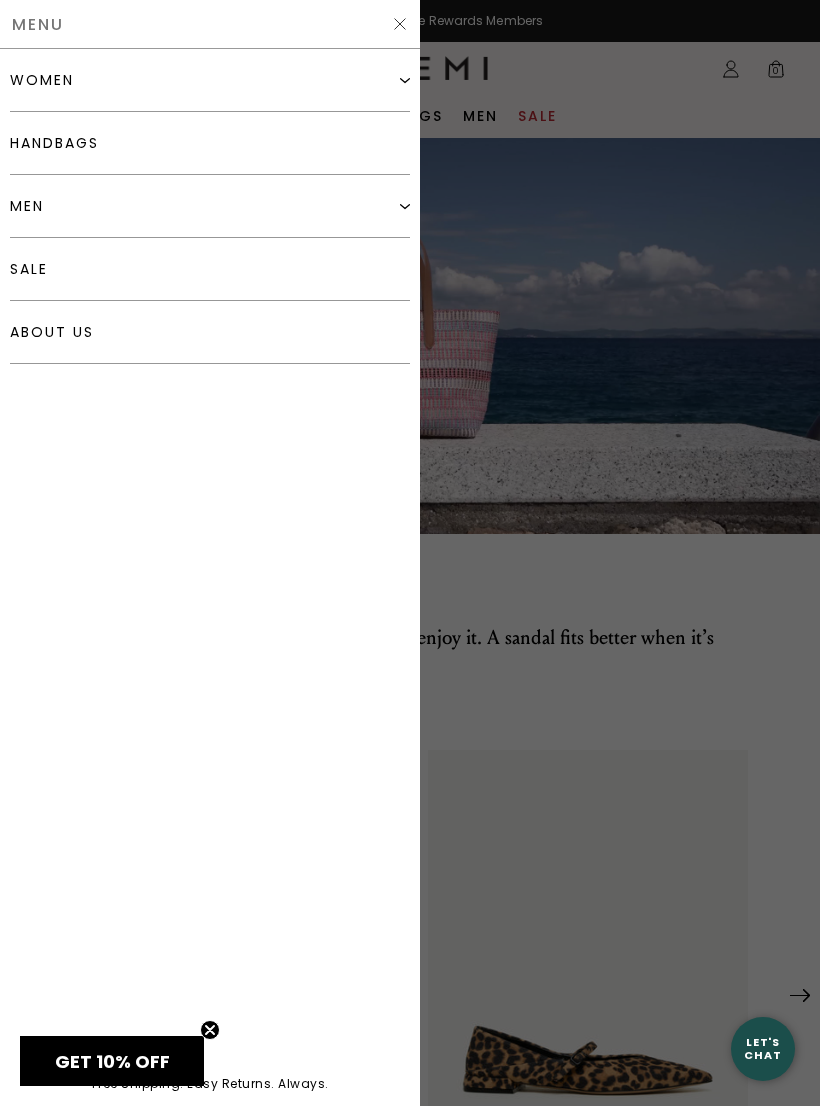 click on "handbags" at bounding box center [210, 143] 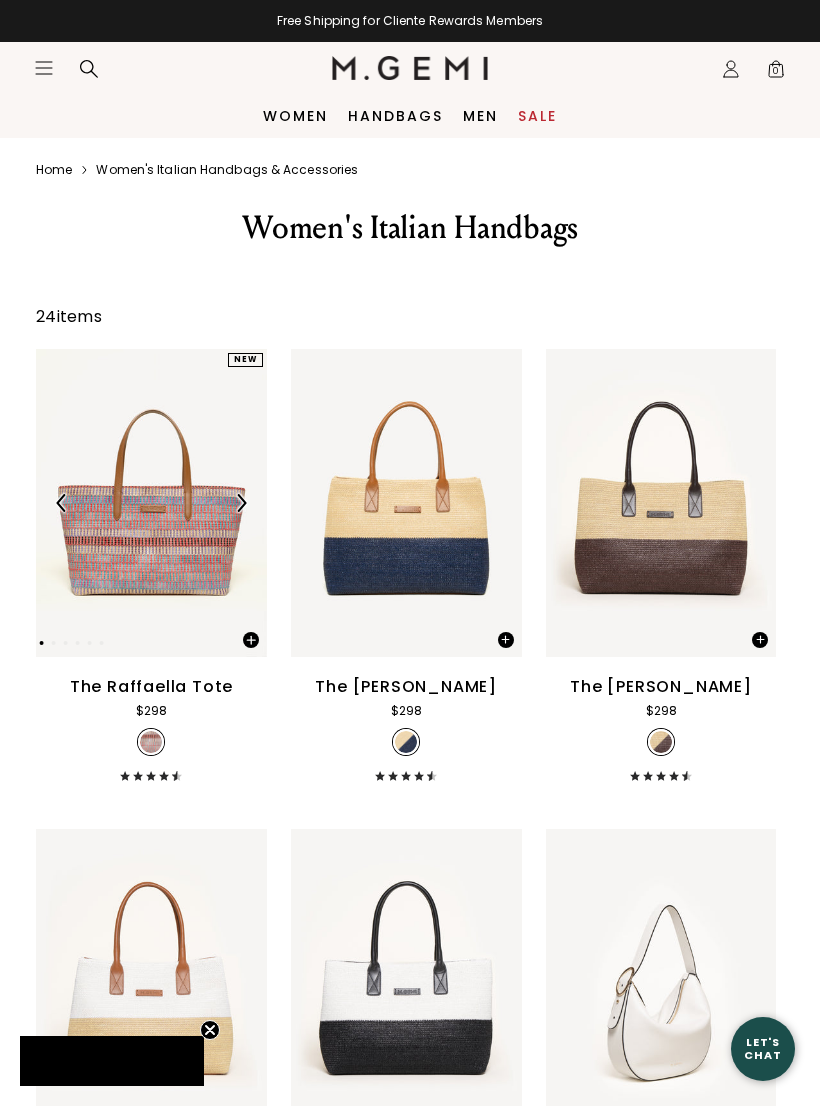 scroll, scrollTop: 0, scrollLeft: 0, axis: both 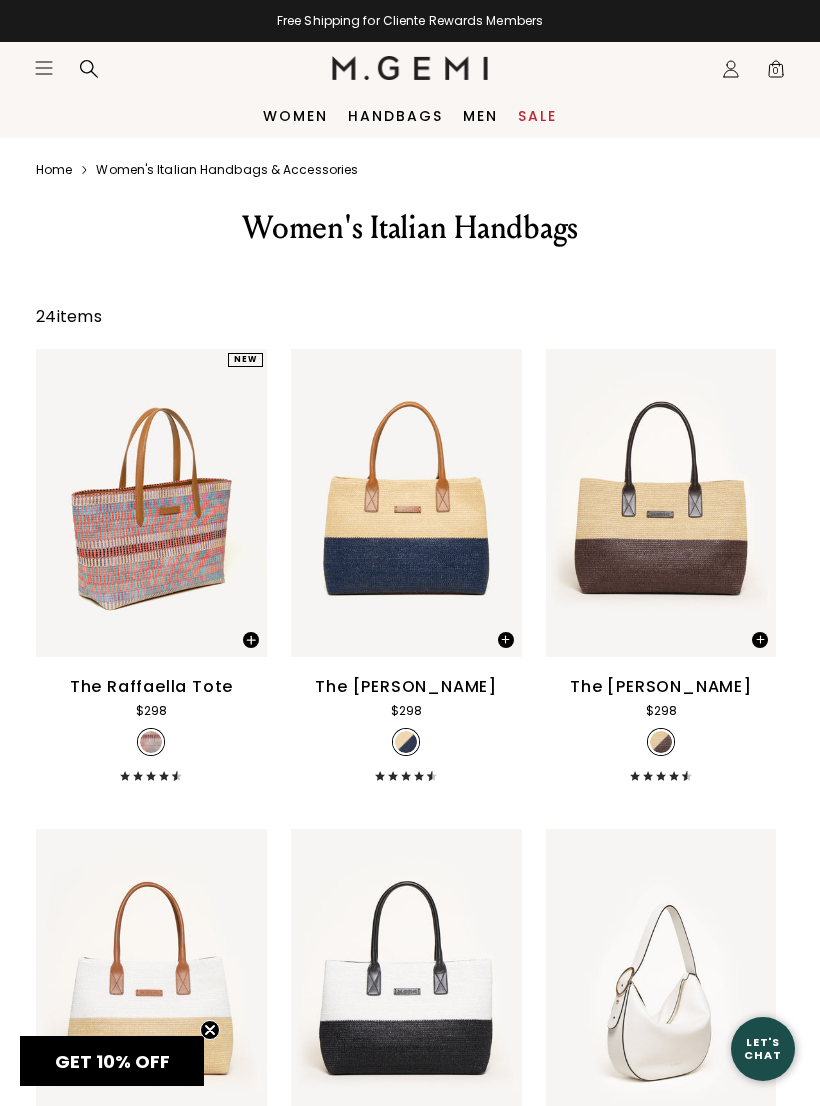 click at bounding box center (251, 640) 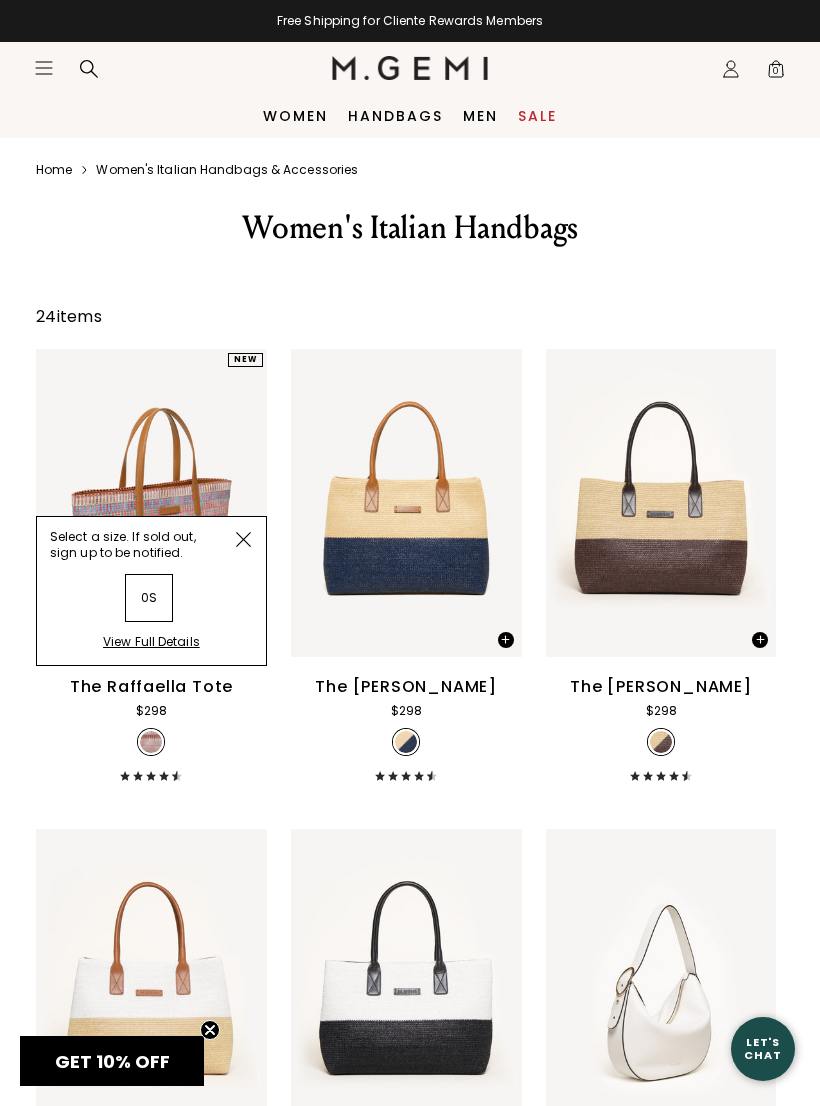 scroll, scrollTop: 0, scrollLeft: 0, axis: both 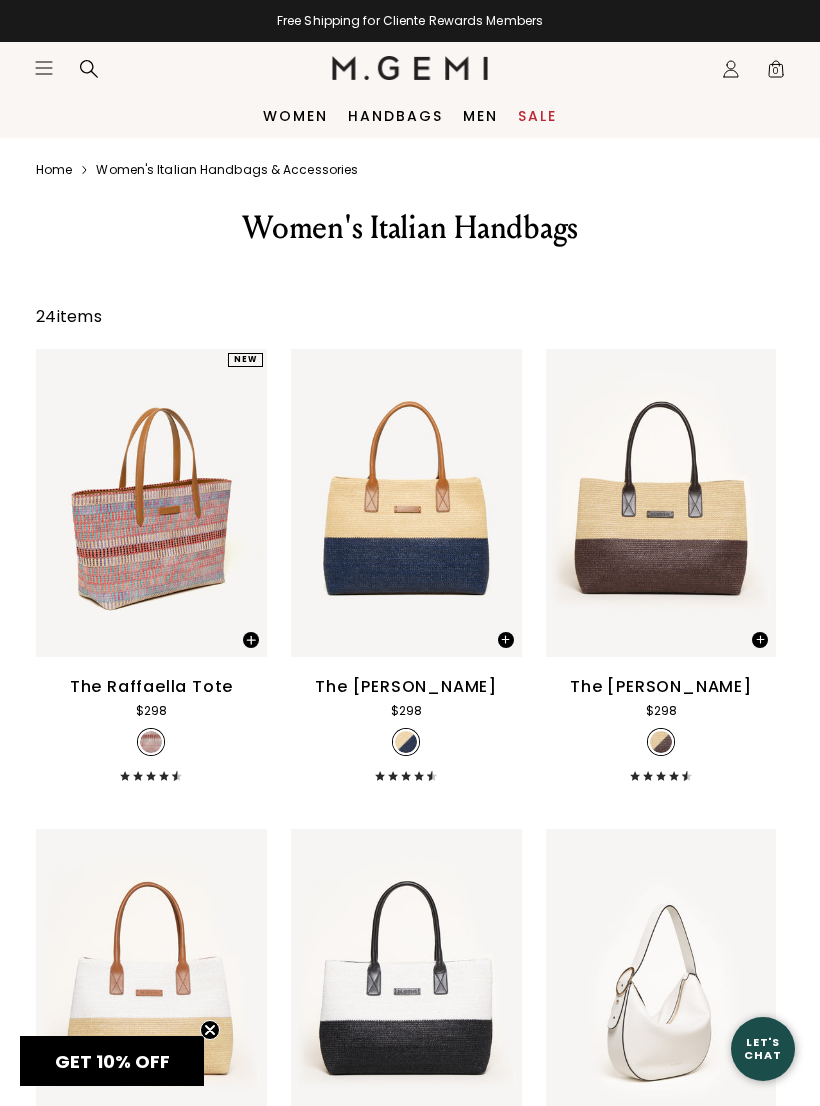 click on "Women" at bounding box center (295, 116) 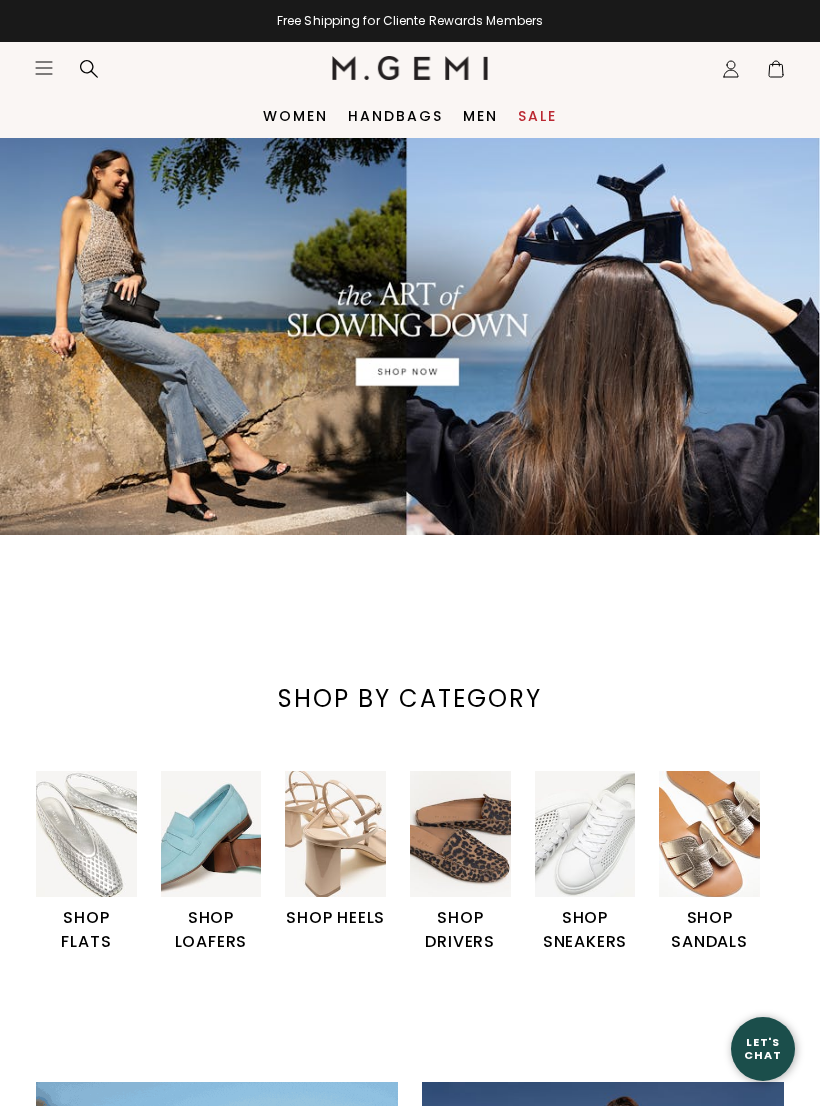 scroll, scrollTop: 0, scrollLeft: 0, axis: both 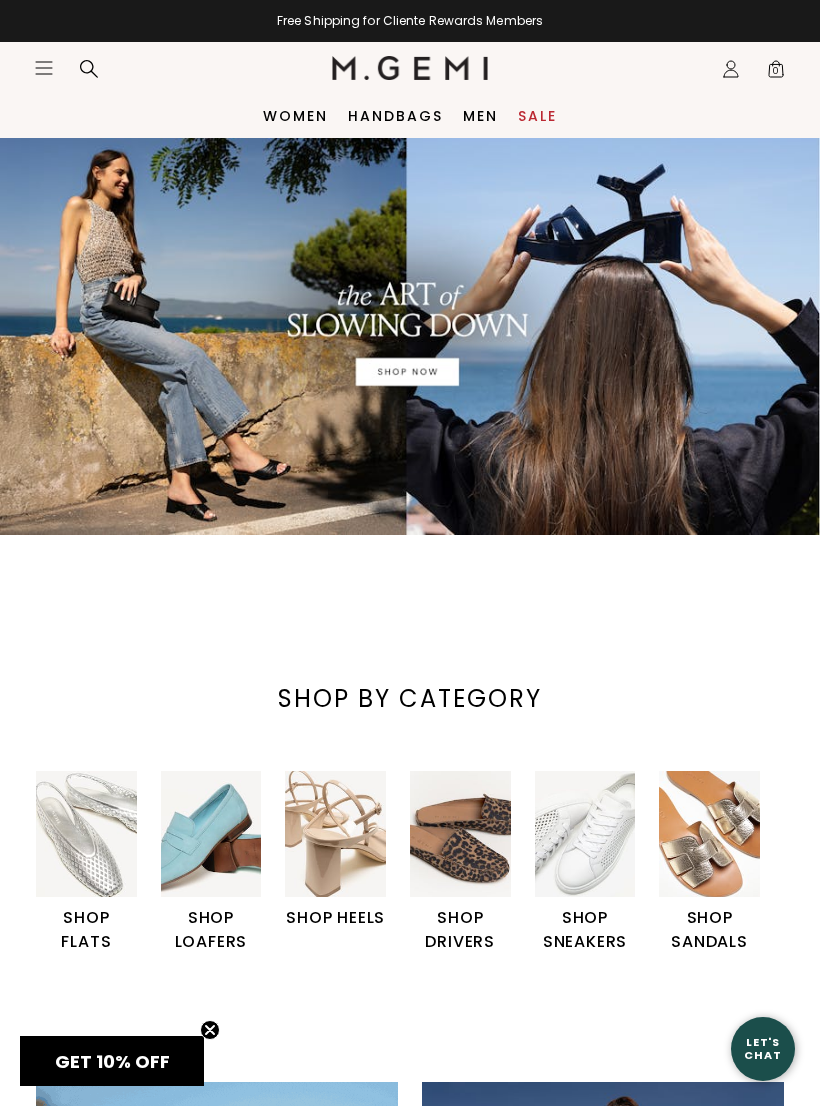 click at bounding box center (335, 834) 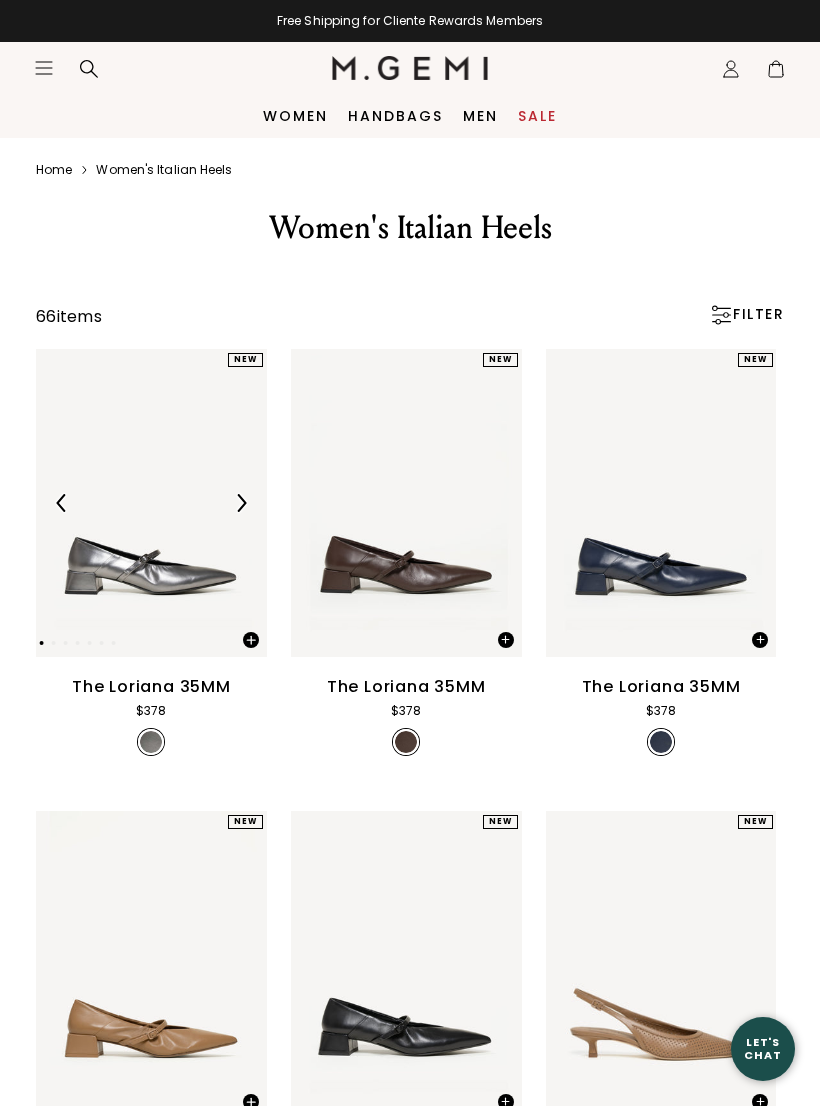 scroll, scrollTop: 0, scrollLeft: 0, axis: both 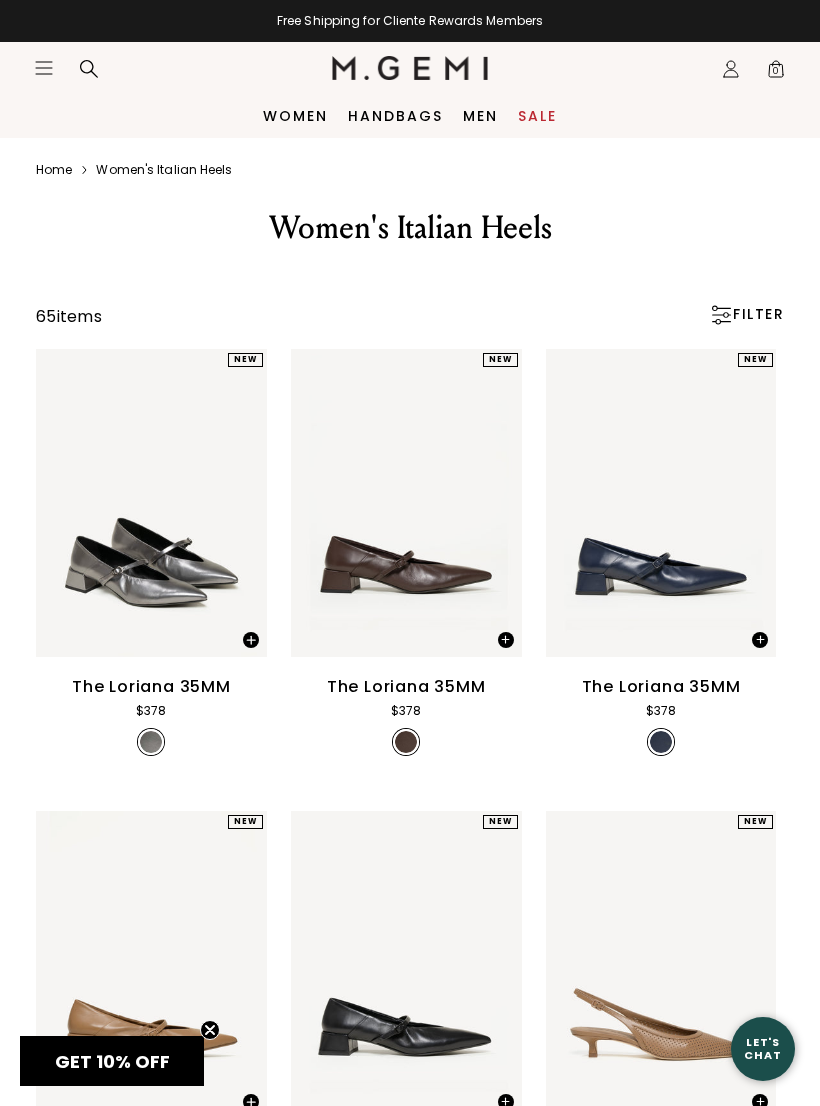 click at bounding box center (240, 632) 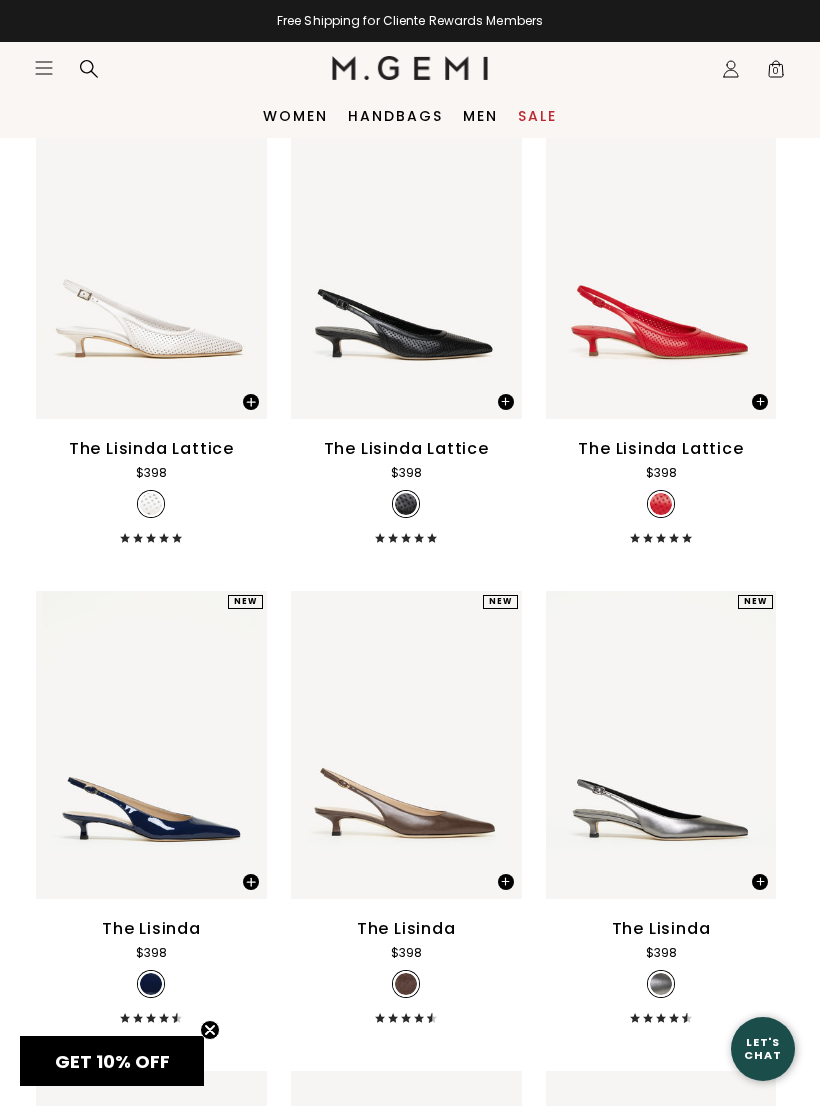 scroll, scrollTop: 1179, scrollLeft: 0, axis: vertical 